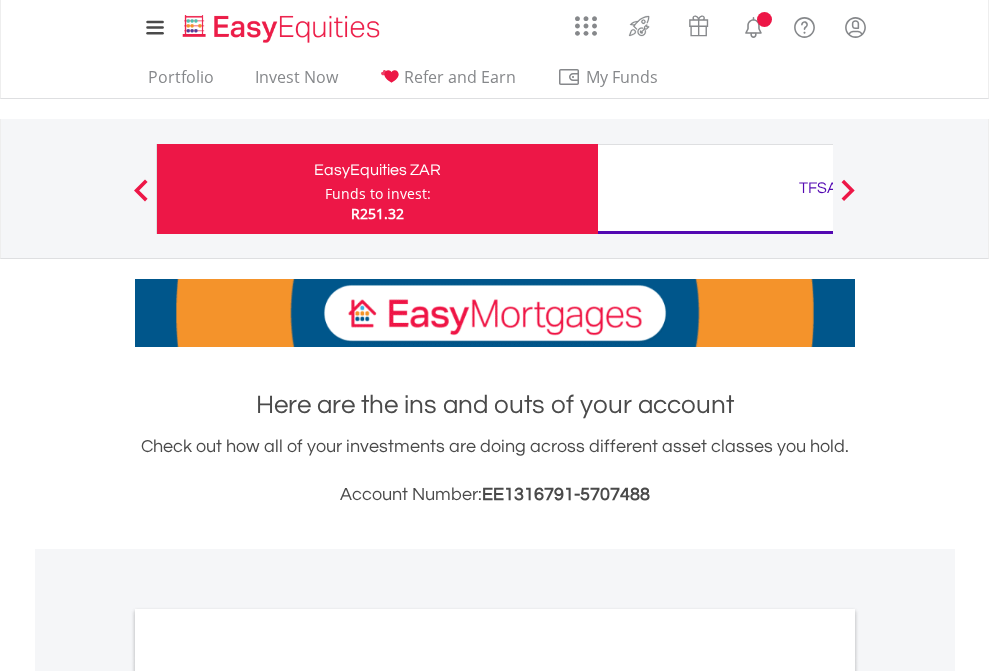 scroll, scrollTop: 0, scrollLeft: 0, axis: both 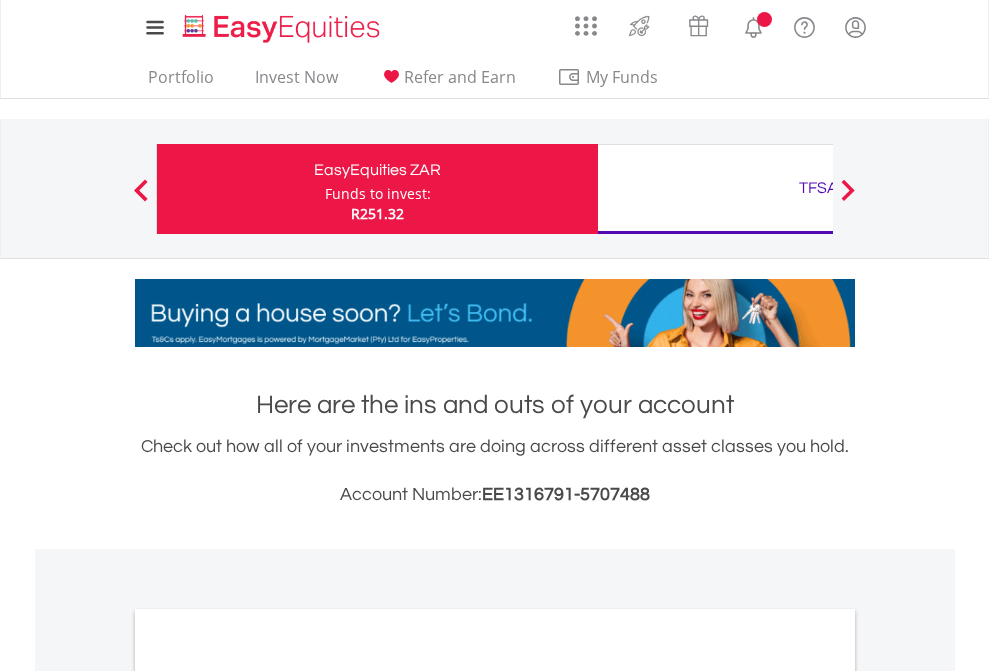 click on "Funds to invest:" at bounding box center (378, 194) 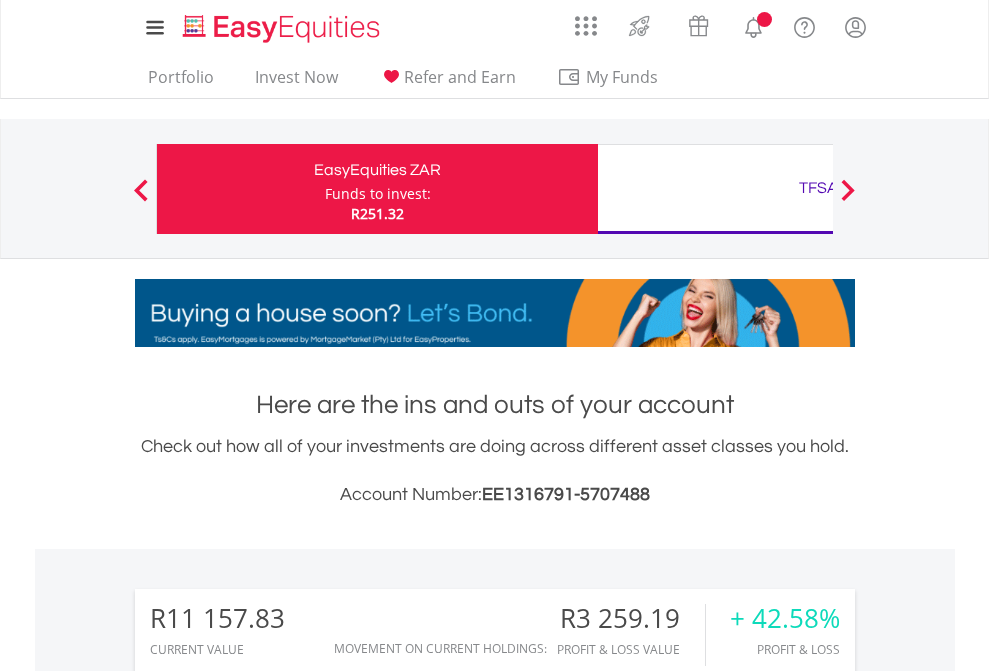 scroll, scrollTop: 999808, scrollLeft: 999687, axis: both 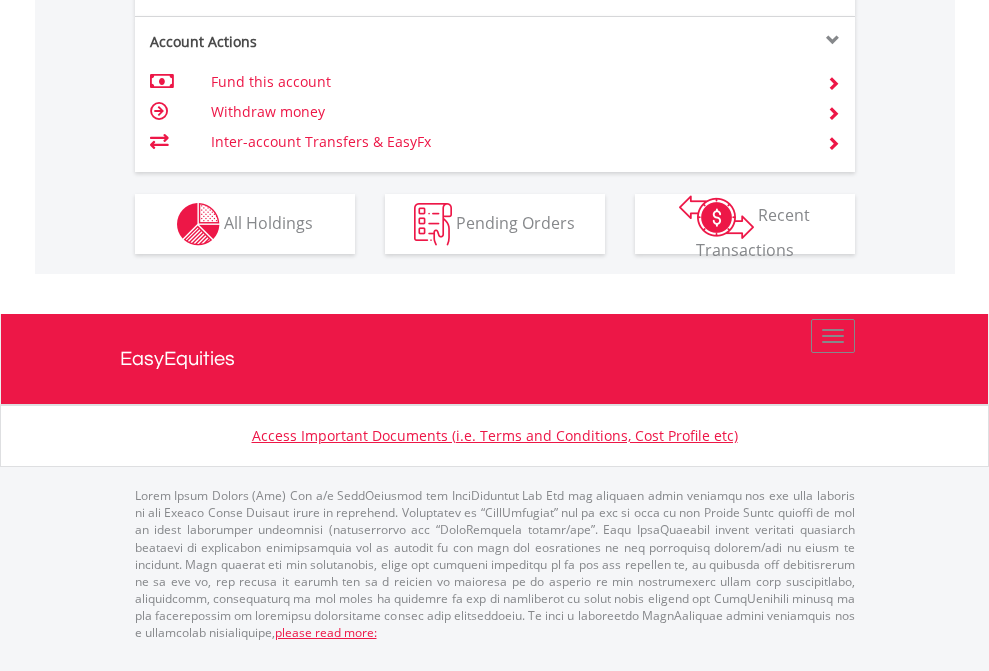 click on "Investment types" at bounding box center (706, -337) 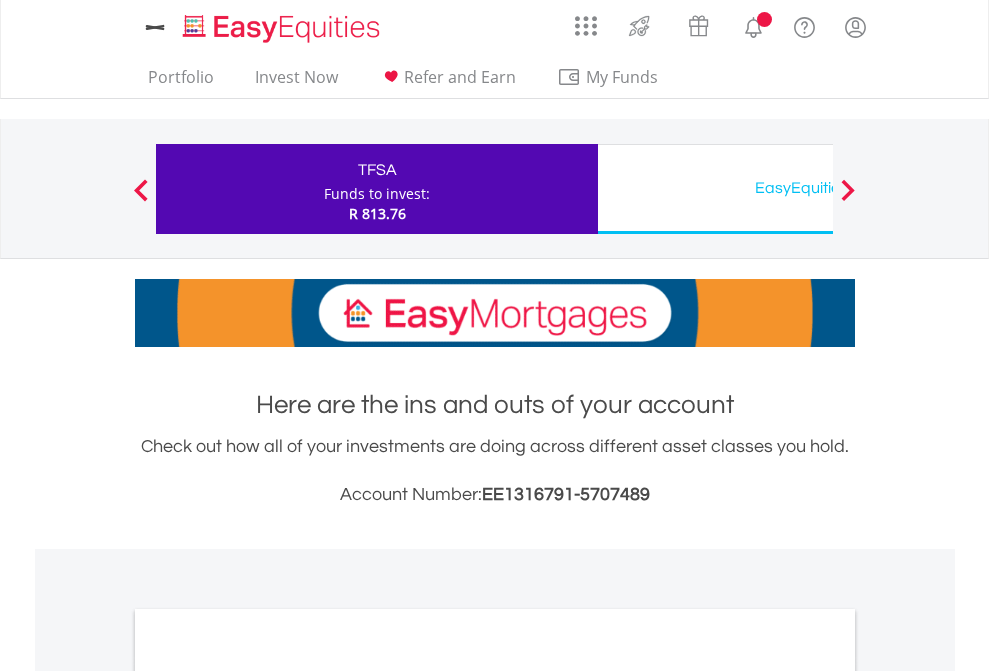 scroll, scrollTop: 0, scrollLeft: 0, axis: both 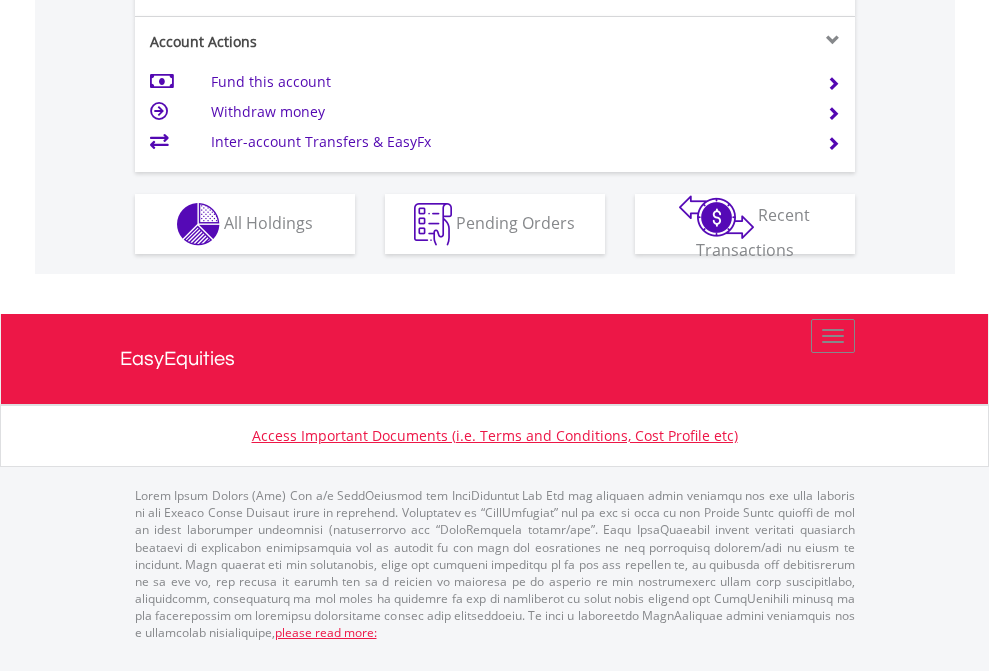 click on "Investment types" at bounding box center [706, -337] 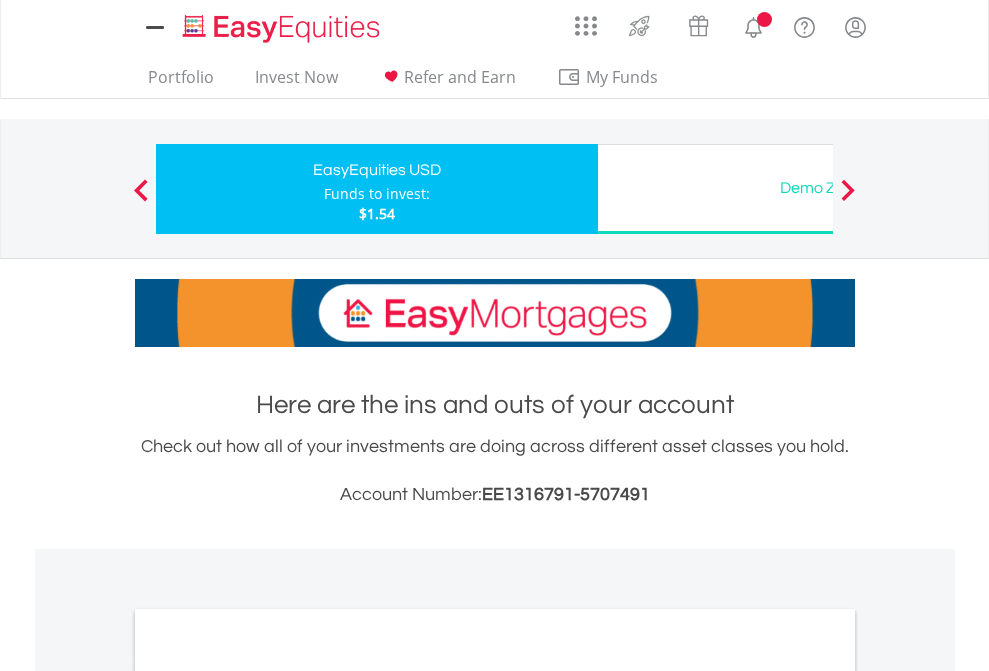 scroll, scrollTop: 0, scrollLeft: 0, axis: both 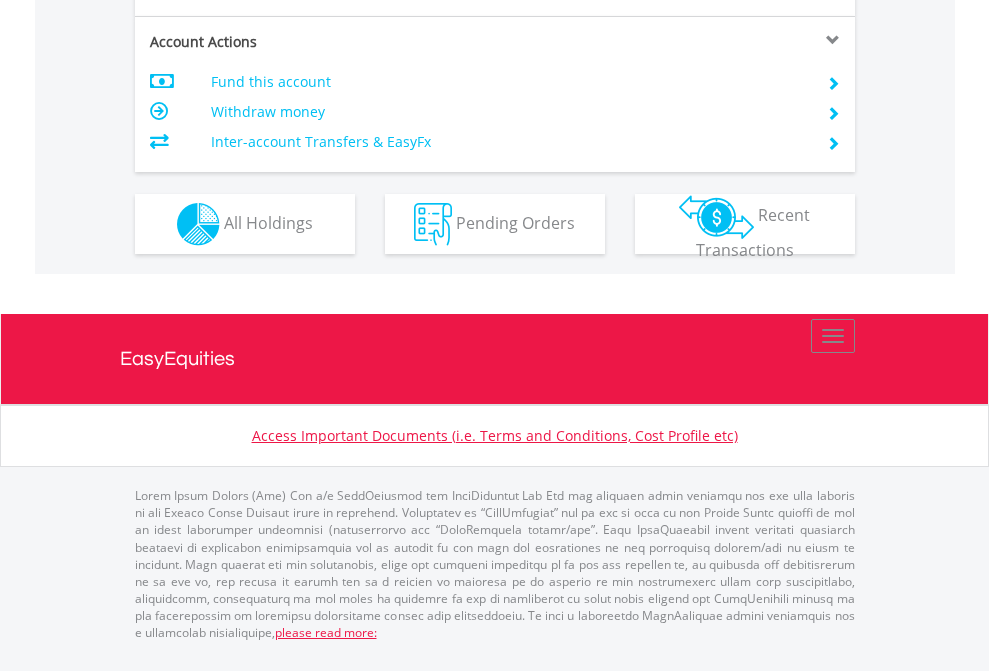 click on "Investment types" at bounding box center (706, -337) 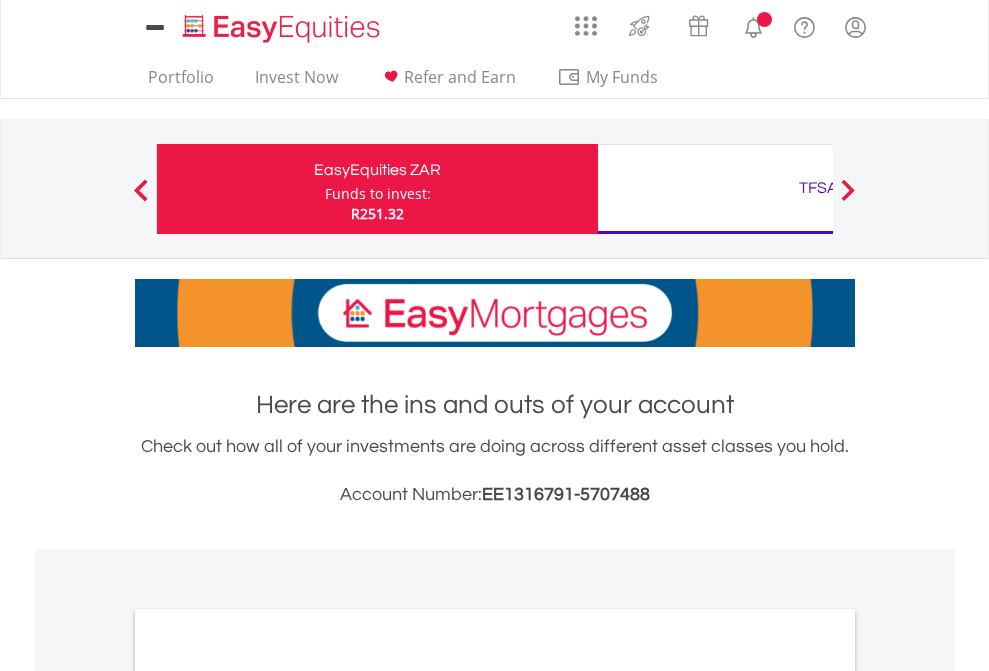 scroll, scrollTop: 0, scrollLeft: 0, axis: both 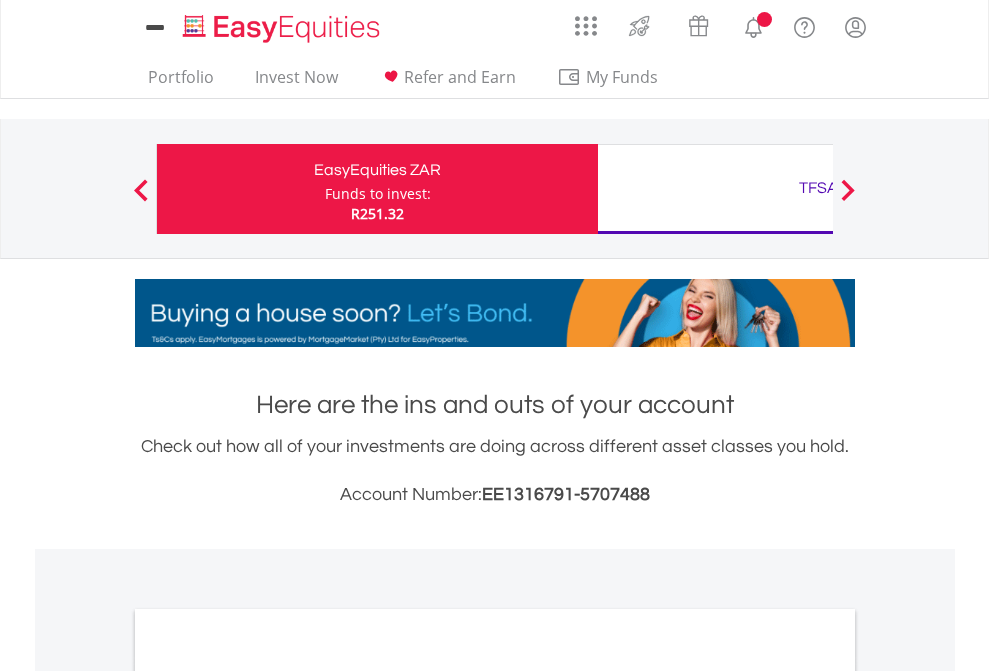 click on "All Holdings" at bounding box center (268, 1096) 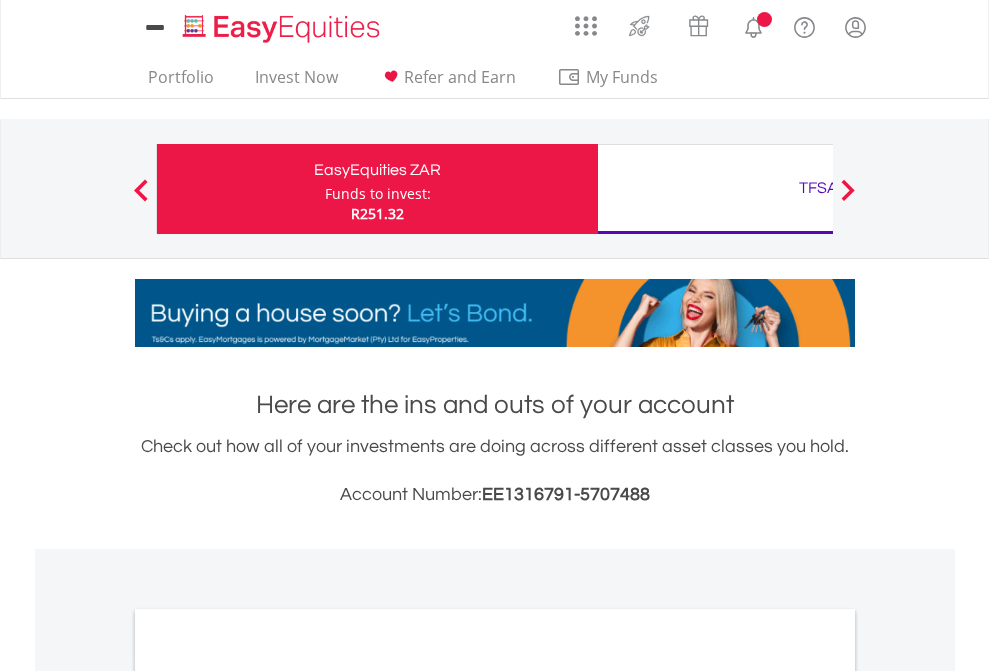 scroll, scrollTop: 1202, scrollLeft: 0, axis: vertical 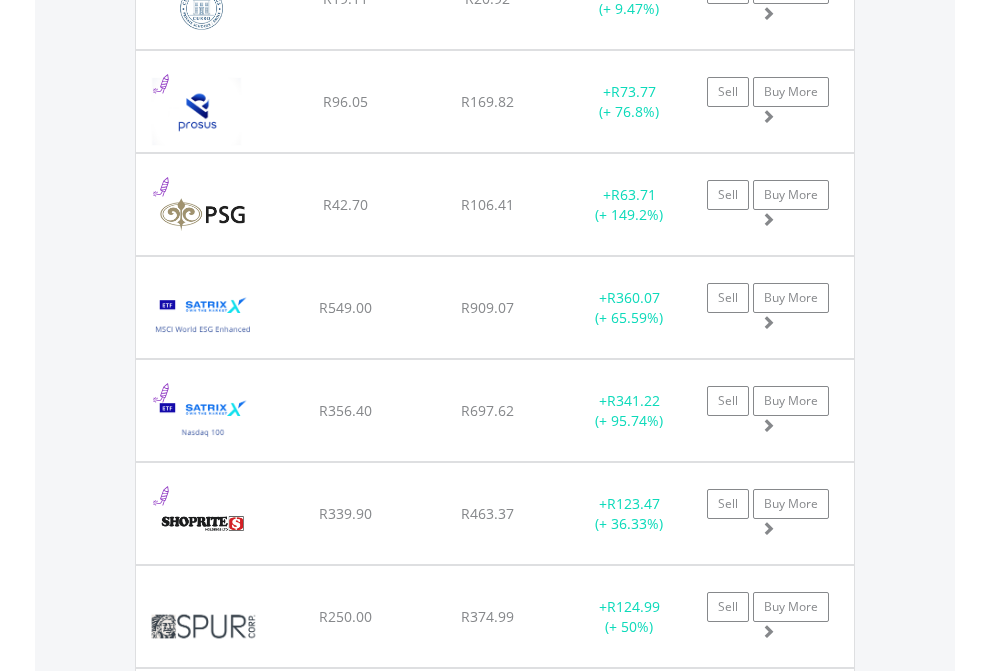 click on "TFSA" at bounding box center (818, -2196) 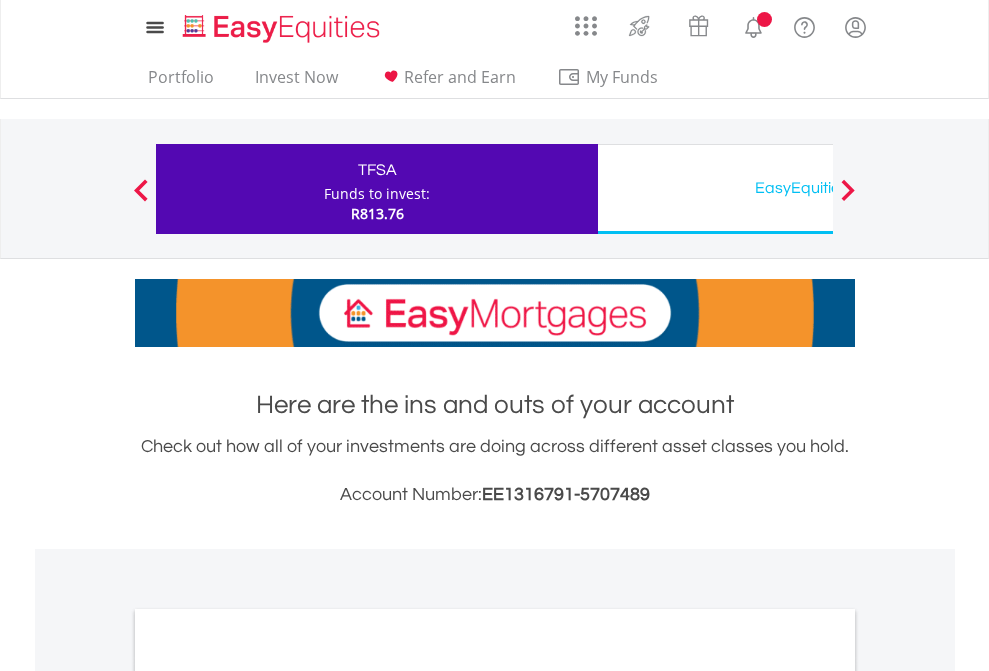 scroll, scrollTop: 0, scrollLeft: 0, axis: both 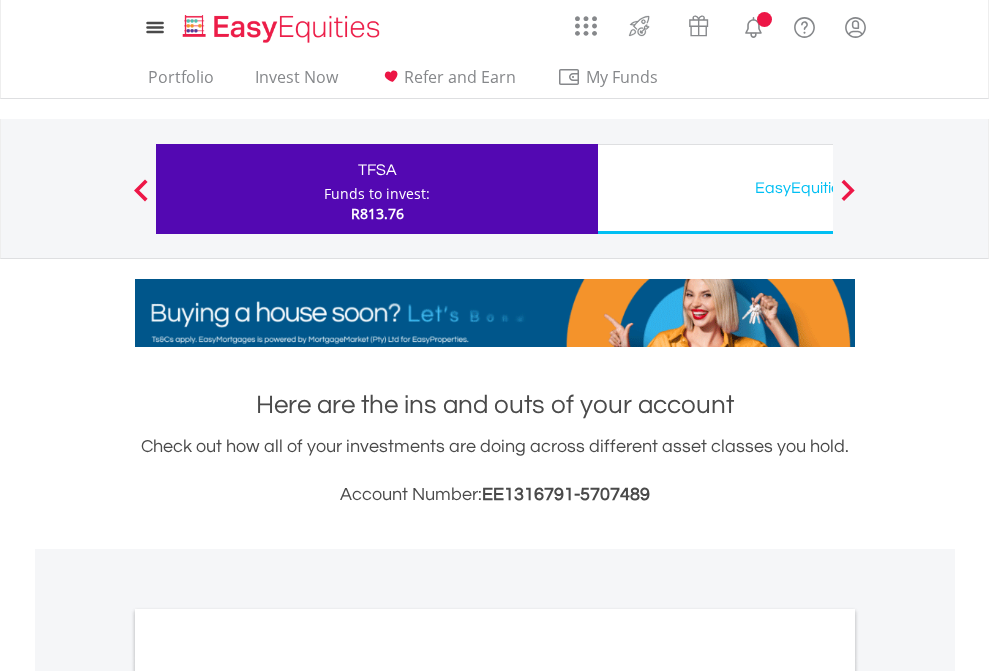 click on "All Holdings" at bounding box center [268, 1096] 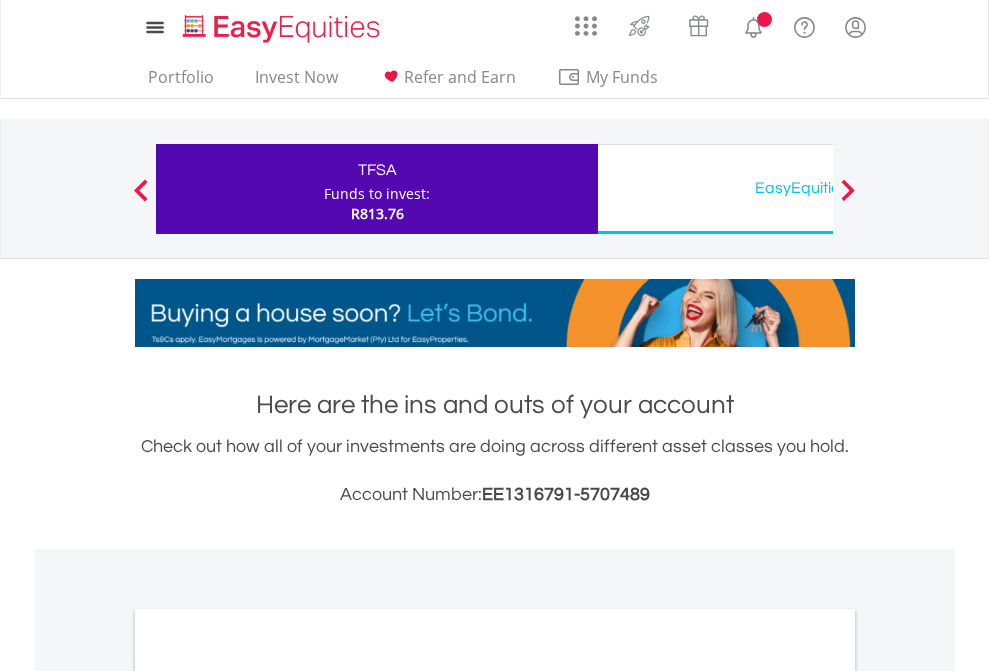 scroll, scrollTop: 1202, scrollLeft: 0, axis: vertical 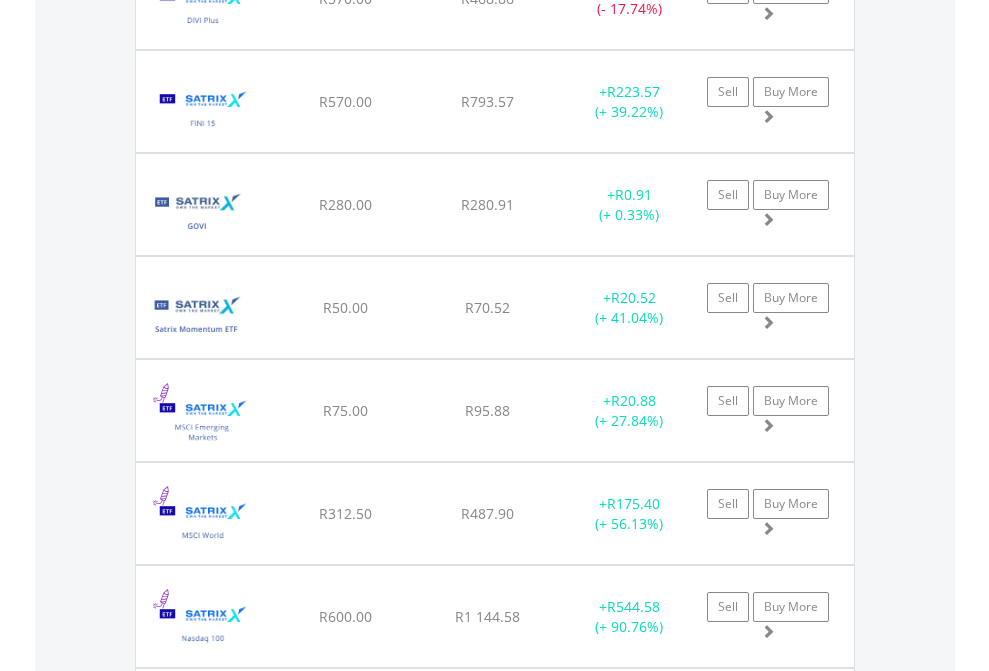 click on "EasyEquities USD" at bounding box center (818, -2156) 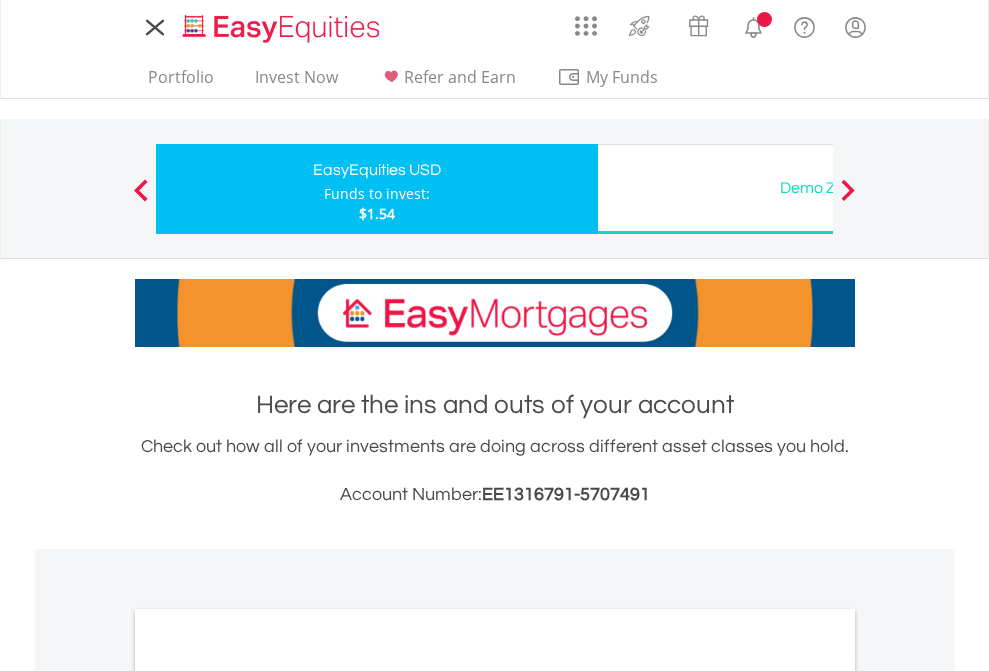 scroll, scrollTop: 0, scrollLeft: 0, axis: both 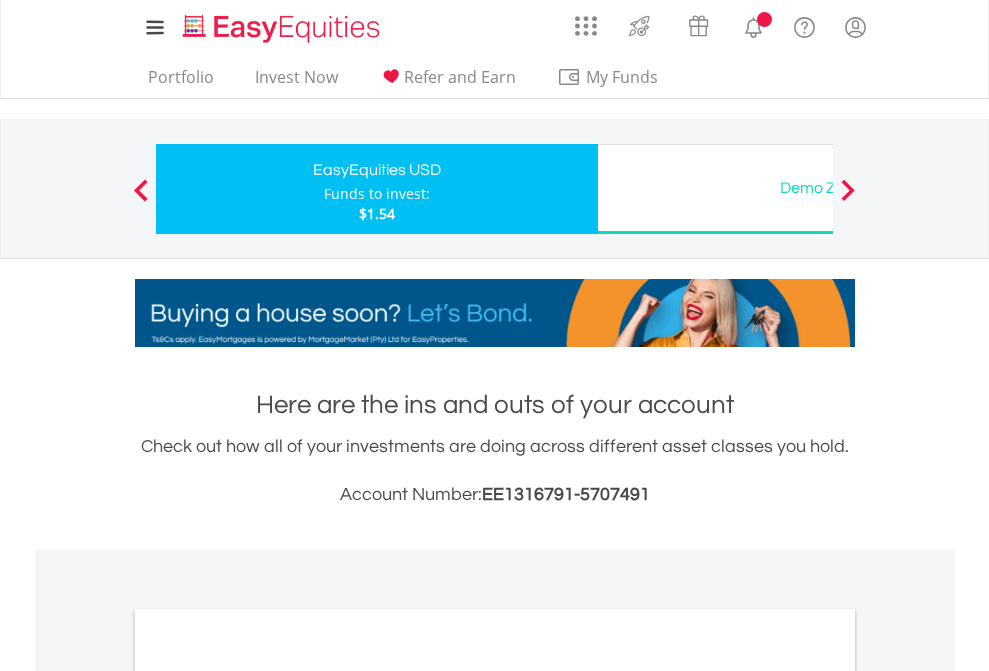 click on "All Holdings" at bounding box center [268, 1096] 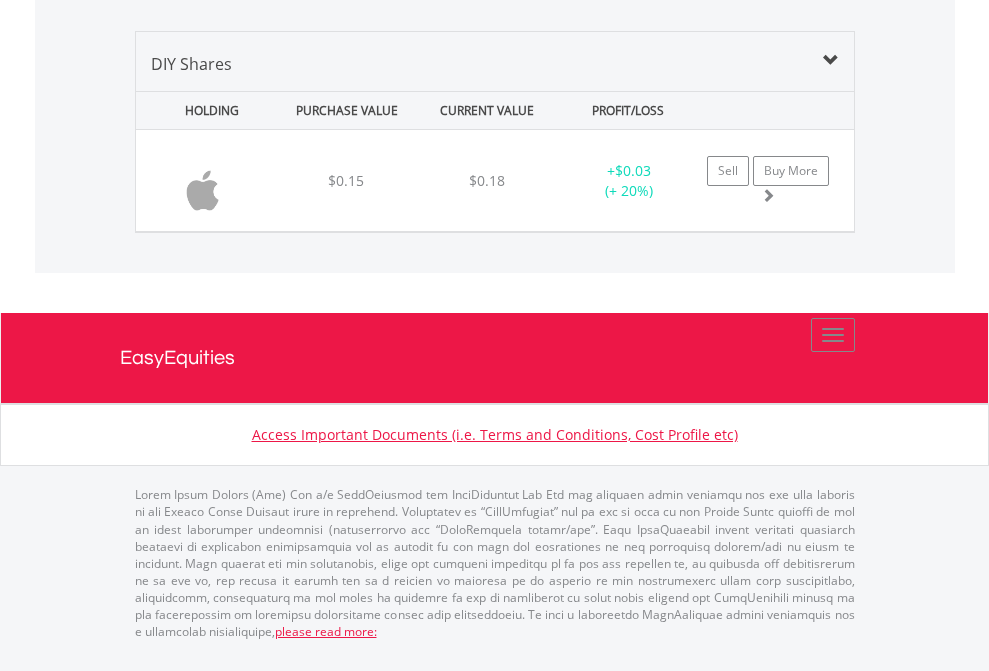 scroll, scrollTop: 2225, scrollLeft: 0, axis: vertical 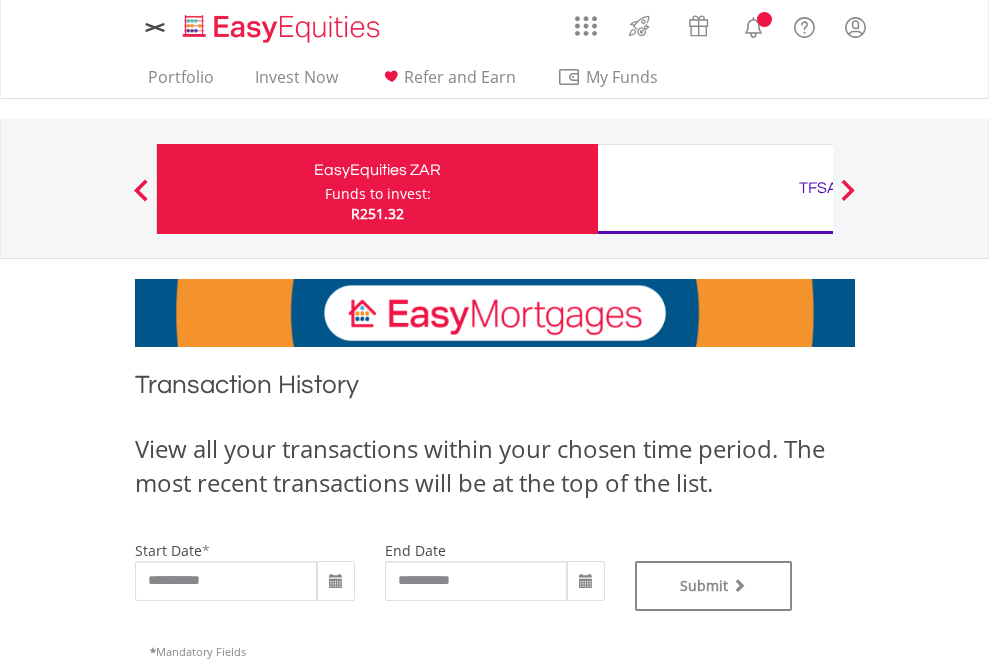 type on "**********" 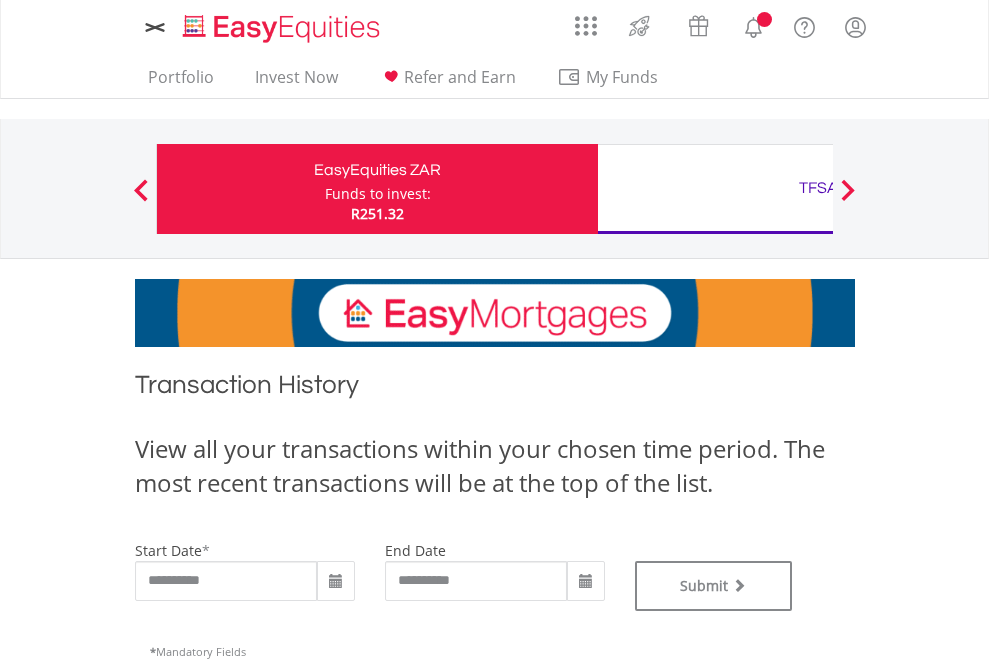 scroll, scrollTop: 0, scrollLeft: 0, axis: both 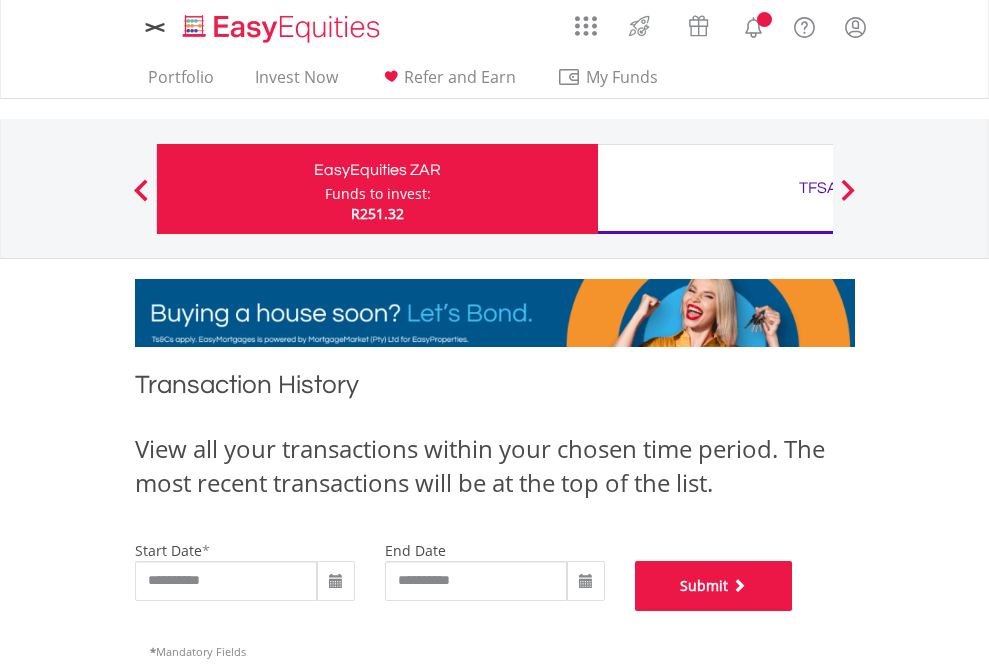 click on "Submit" at bounding box center [714, 586] 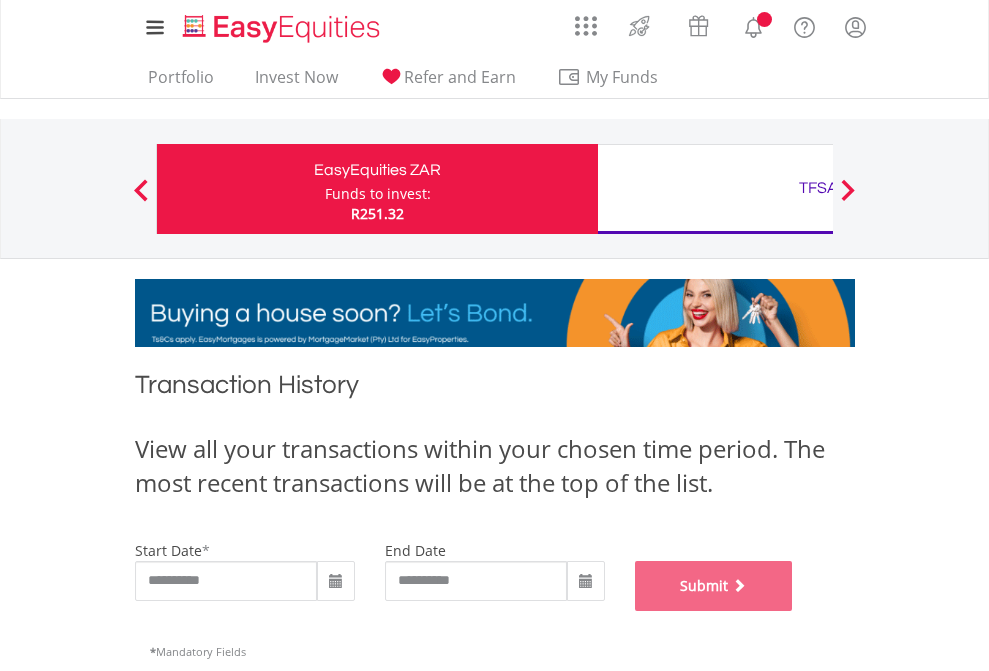 scroll, scrollTop: 811, scrollLeft: 0, axis: vertical 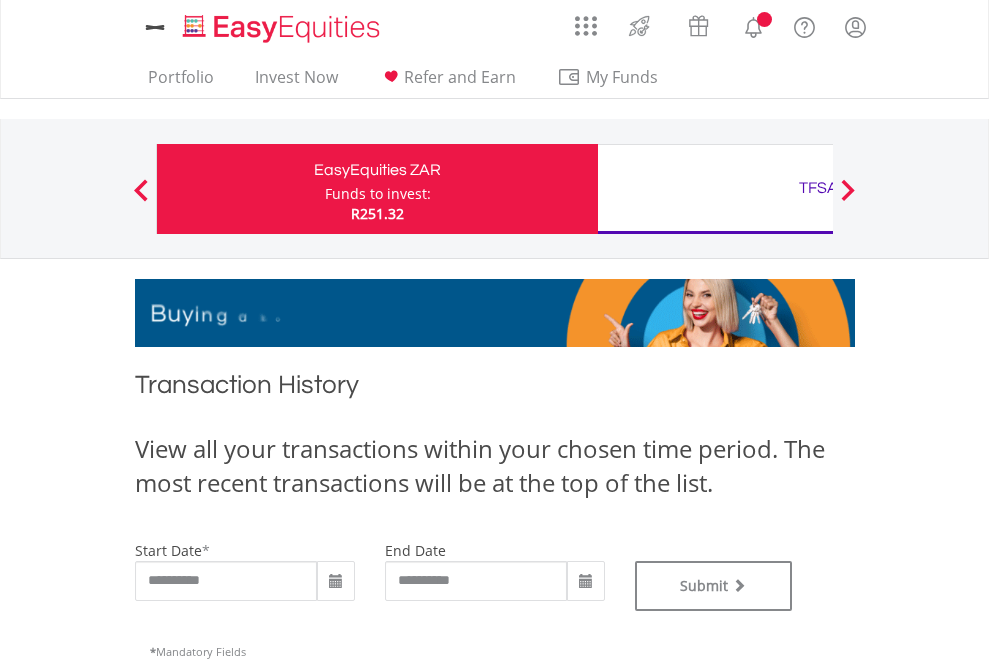 click on "TFSA" at bounding box center (818, 188) 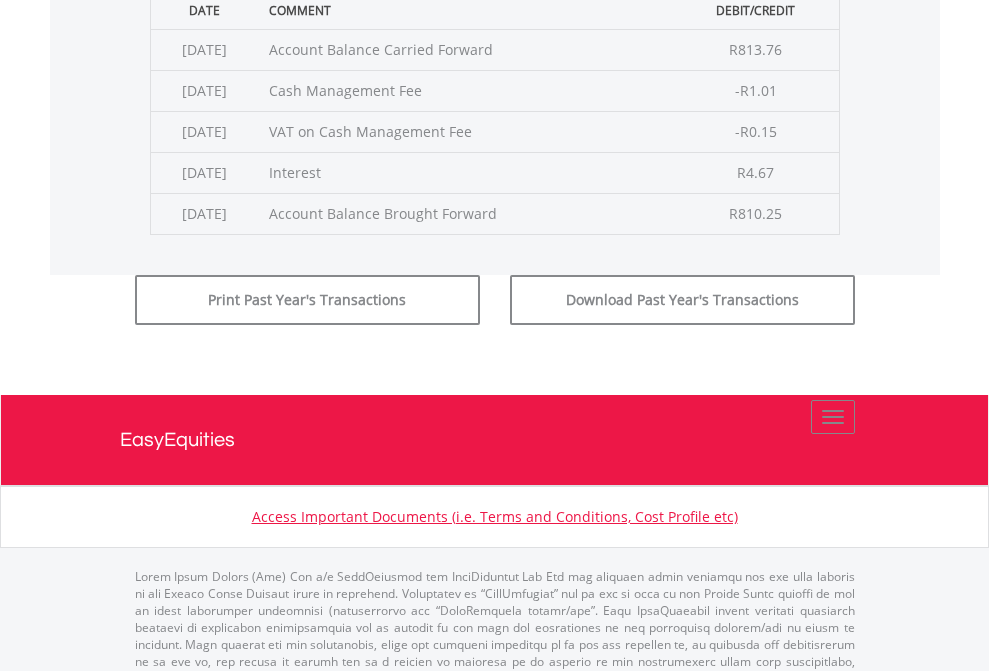 click on "Submit" at bounding box center (714, -225) 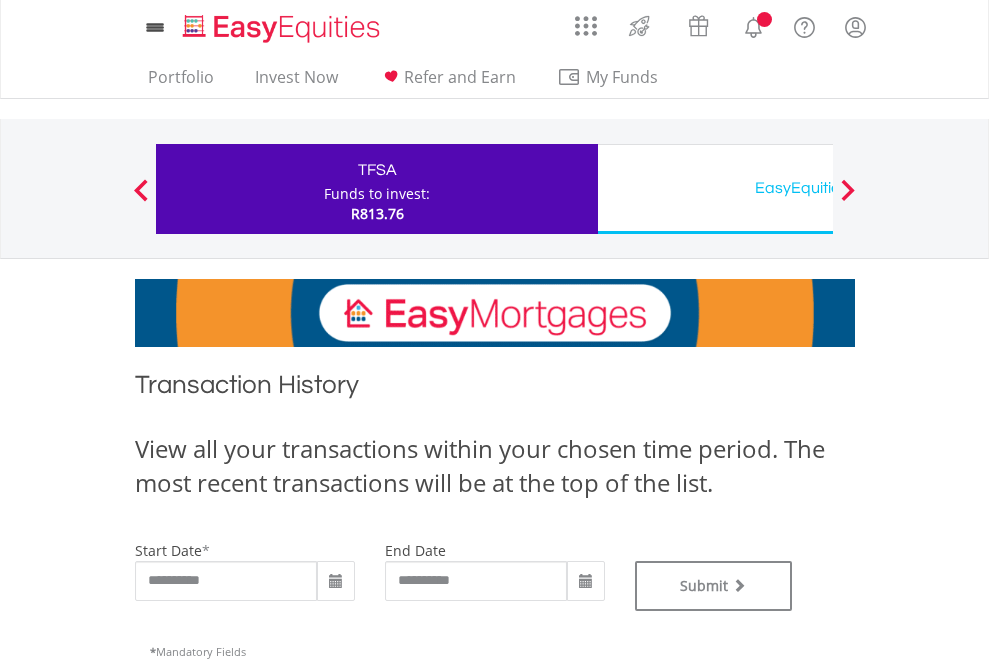 scroll, scrollTop: 0, scrollLeft: 0, axis: both 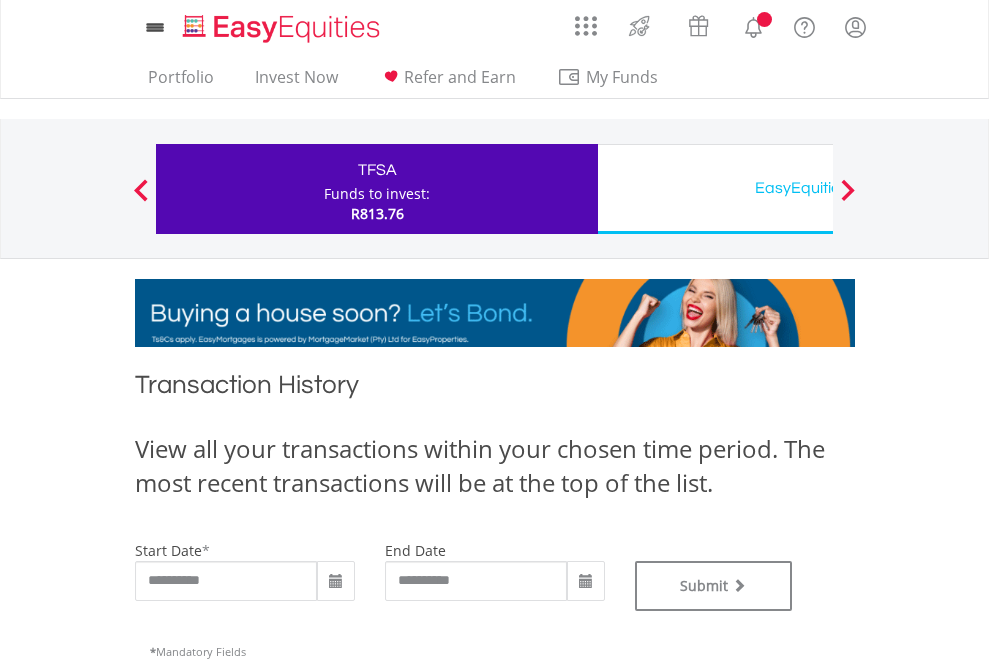 click on "EasyEquities USD" at bounding box center [818, 188] 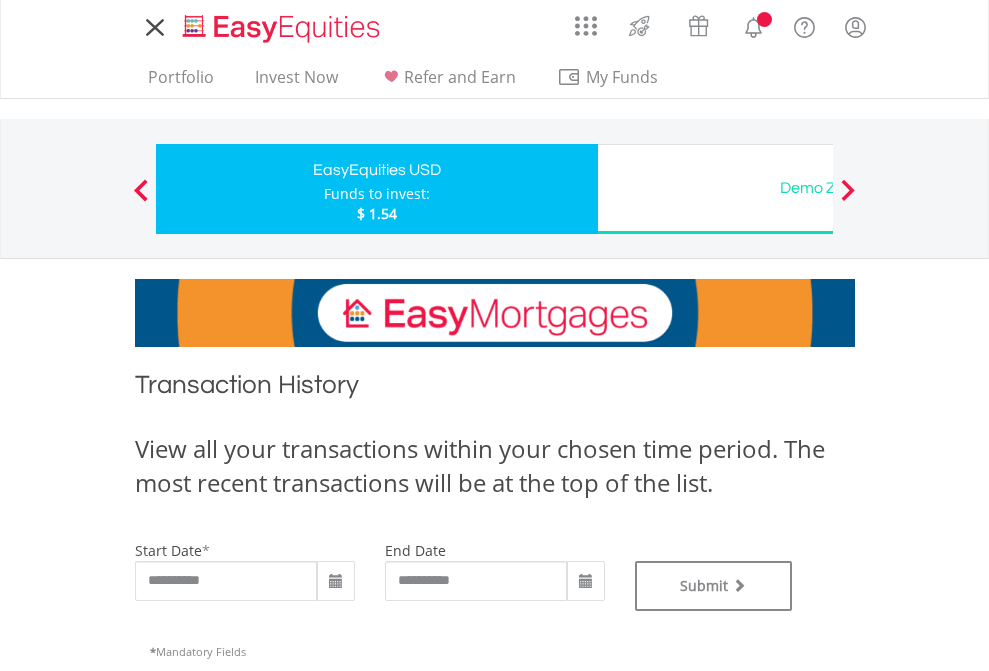 scroll, scrollTop: 0, scrollLeft: 0, axis: both 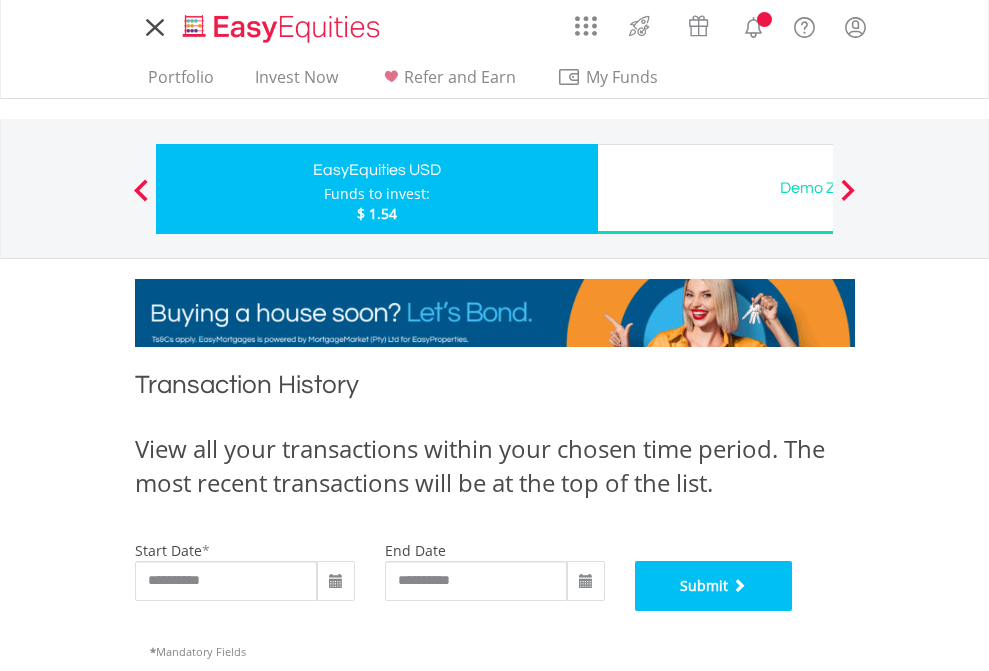 click on "Submit" at bounding box center [714, 586] 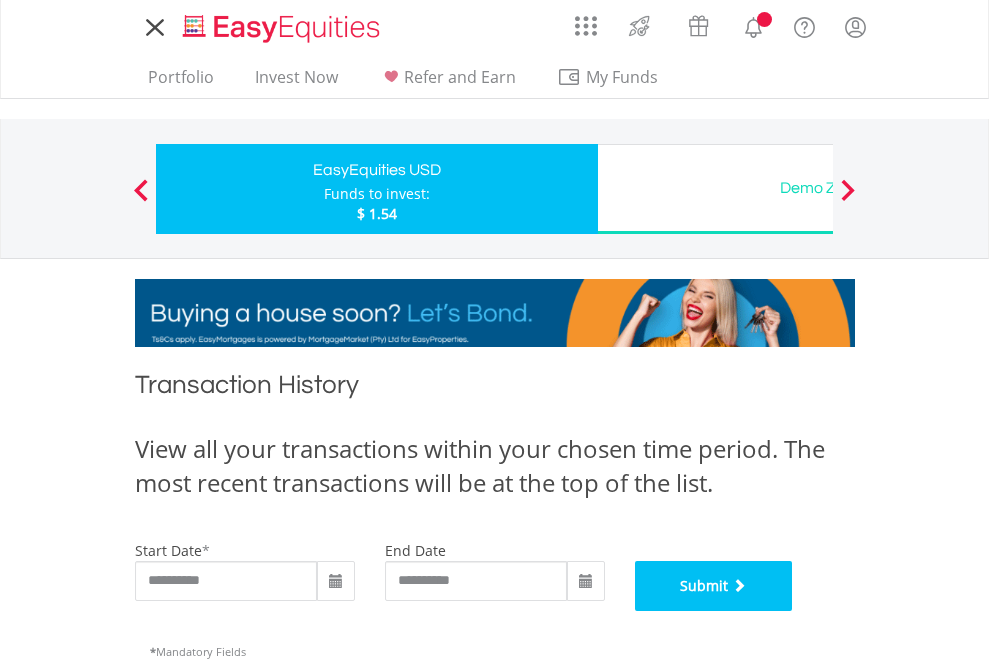 scroll, scrollTop: 811, scrollLeft: 0, axis: vertical 